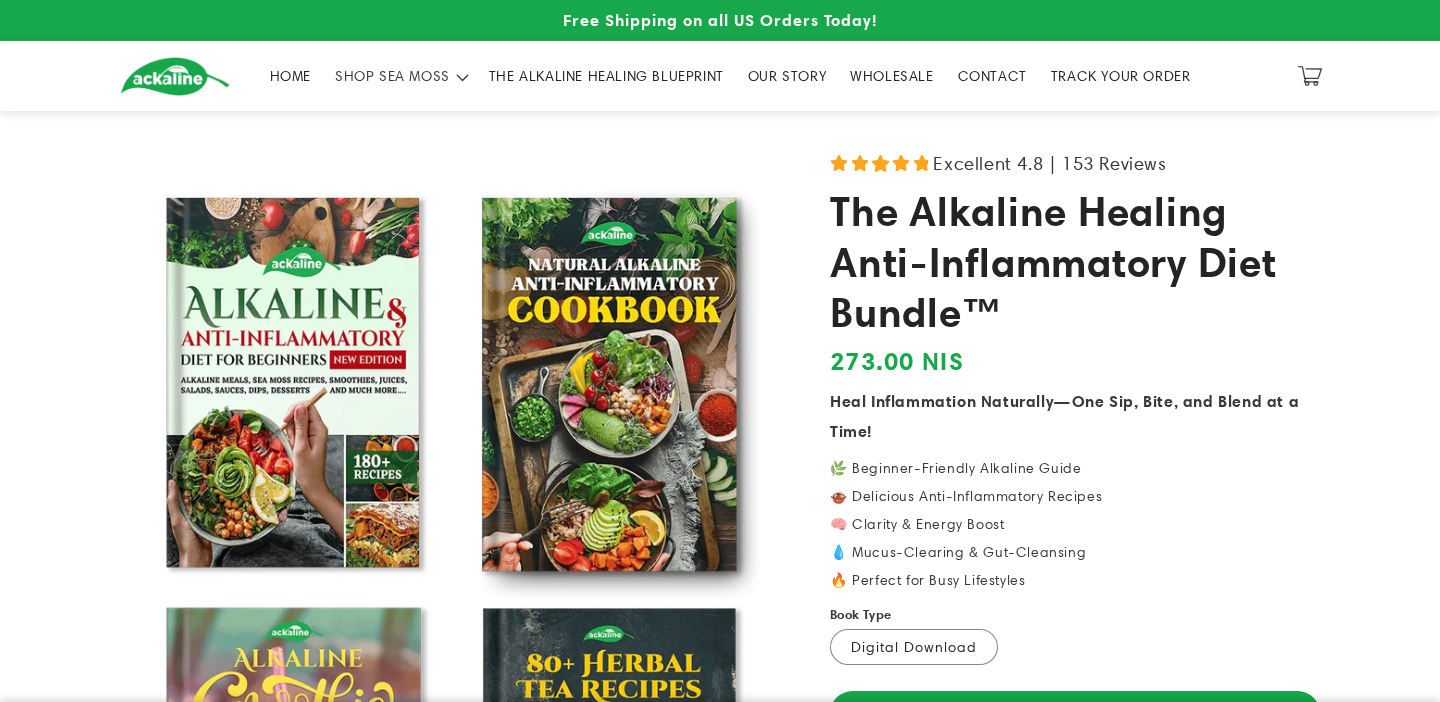 scroll, scrollTop: 0, scrollLeft: 0, axis: both 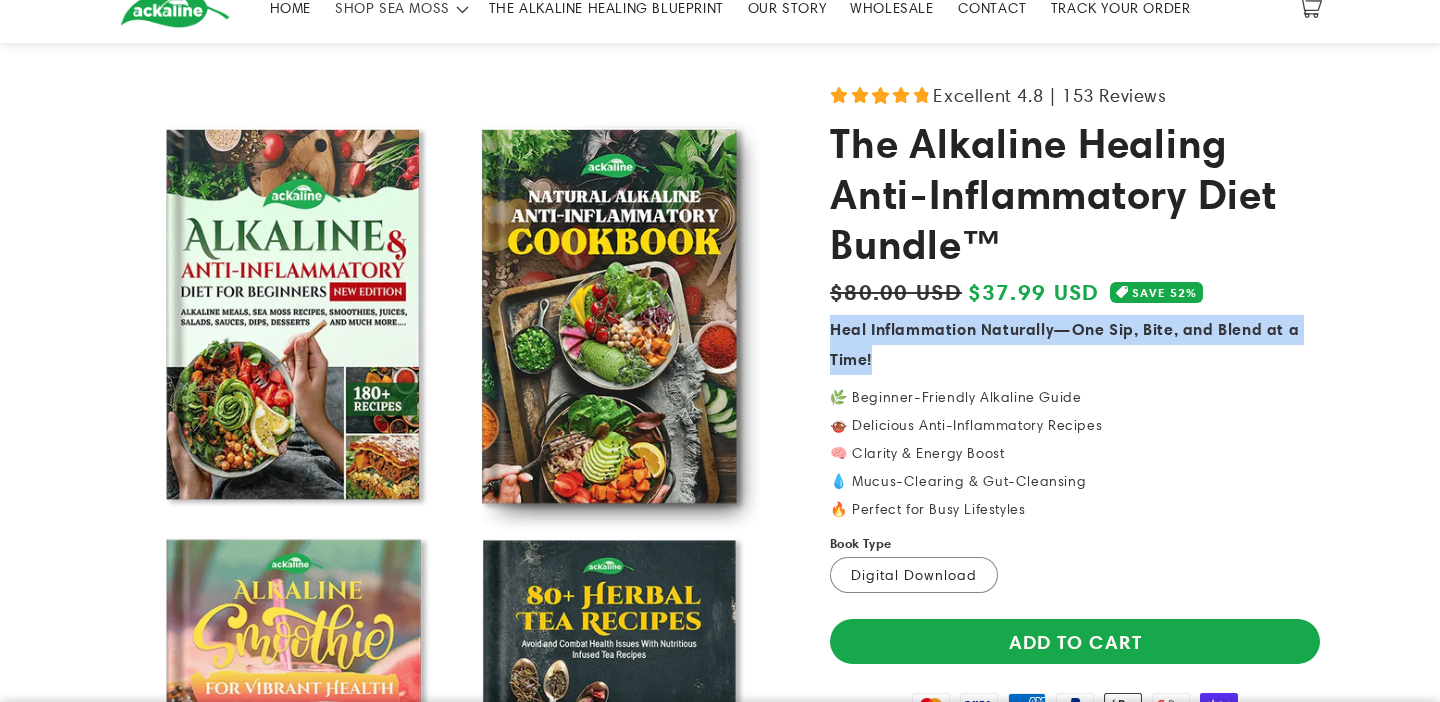 drag, startPoint x: 886, startPoint y: 356, endPoint x: 830, endPoint y: 329, distance: 62.169125 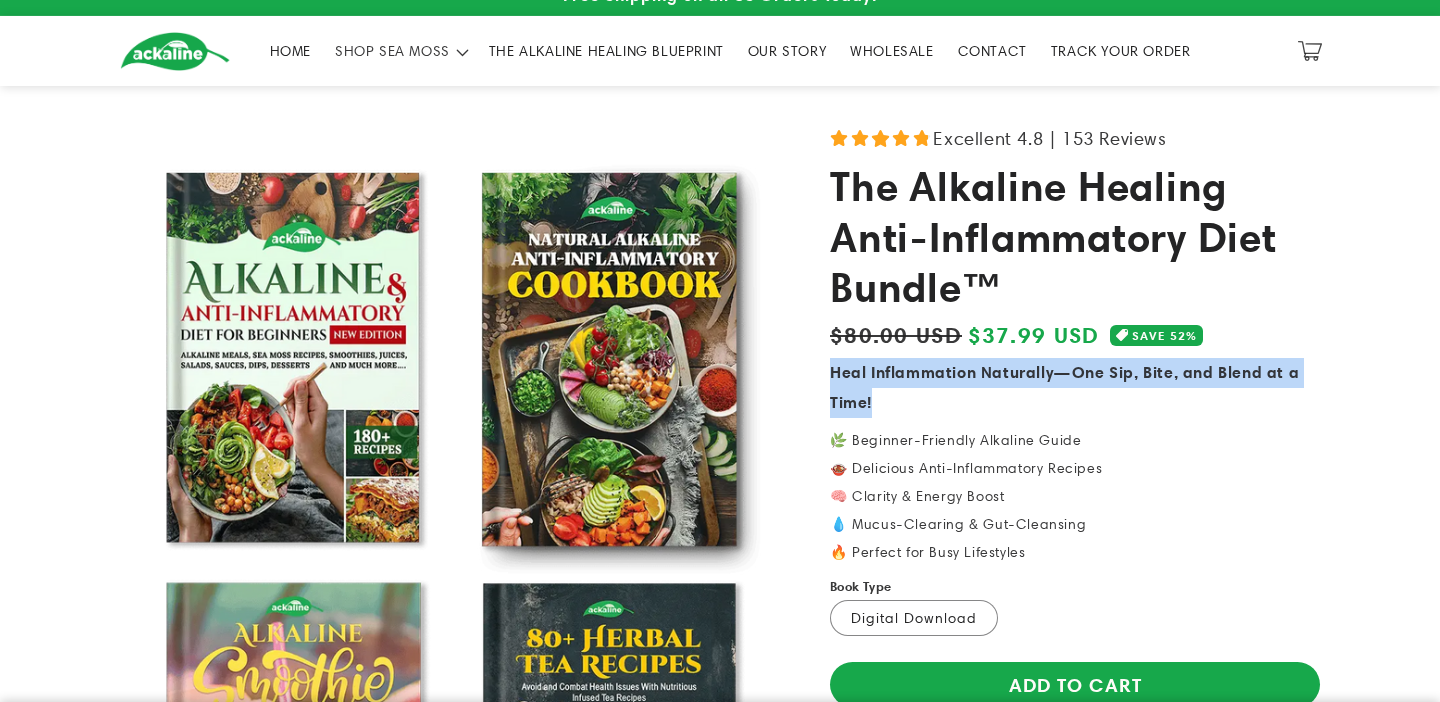 scroll, scrollTop: 0, scrollLeft: 0, axis: both 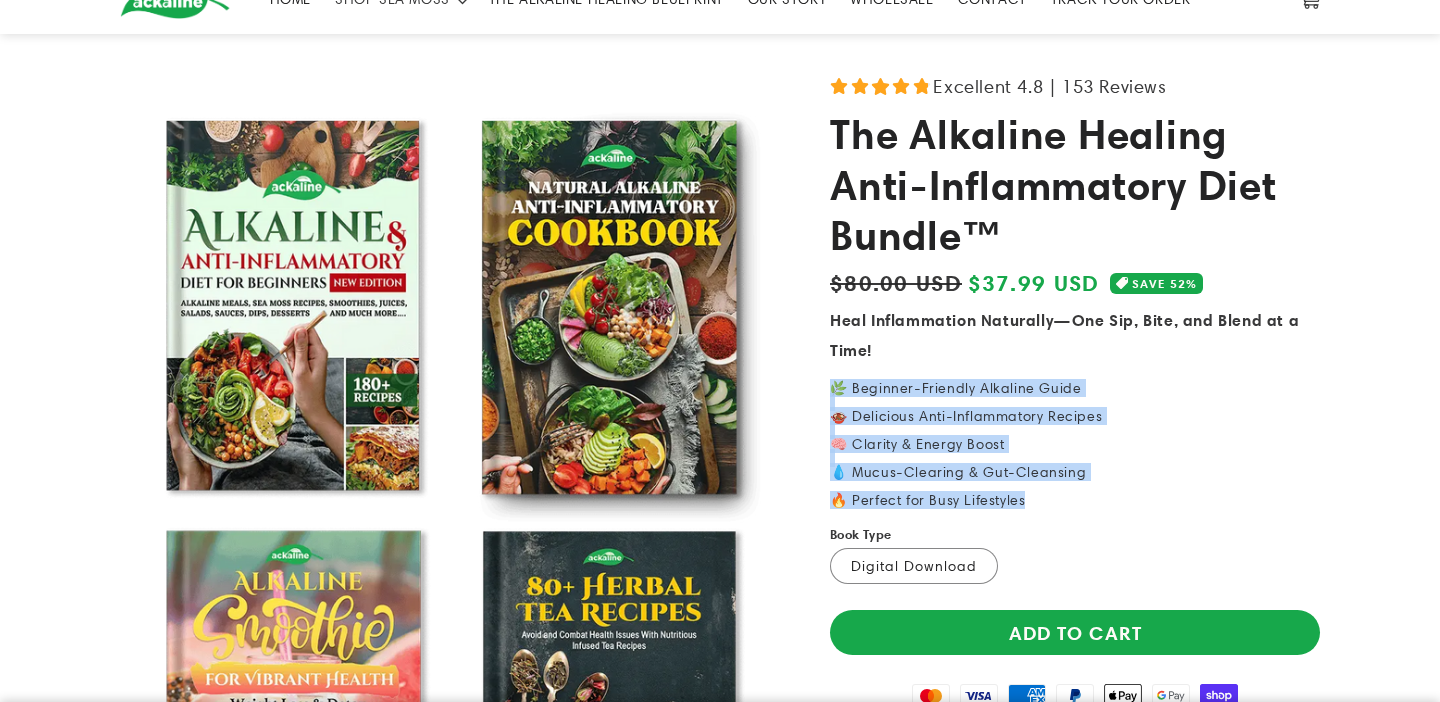 drag, startPoint x: 1025, startPoint y: 497, endPoint x: 833, endPoint y: 385, distance: 222.2791 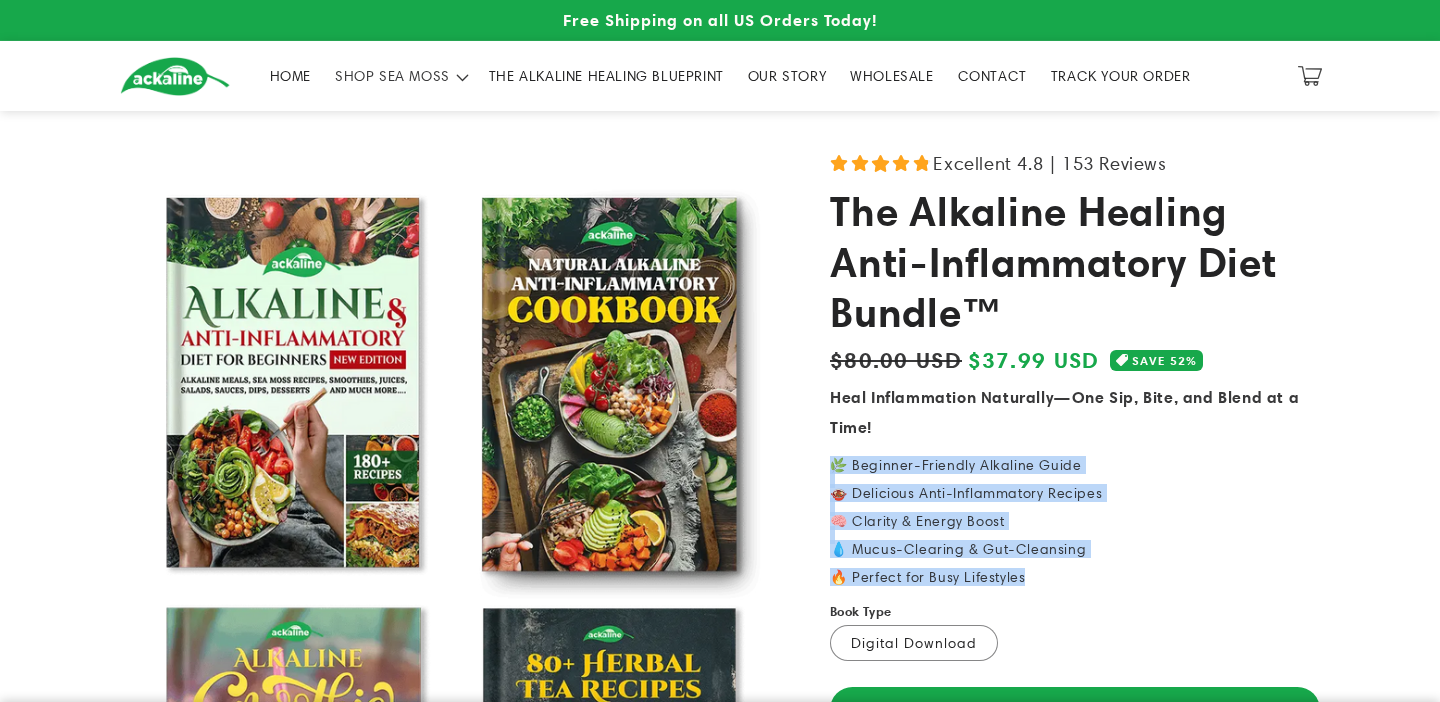 click on "HOME" at bounding box center (290, 76) 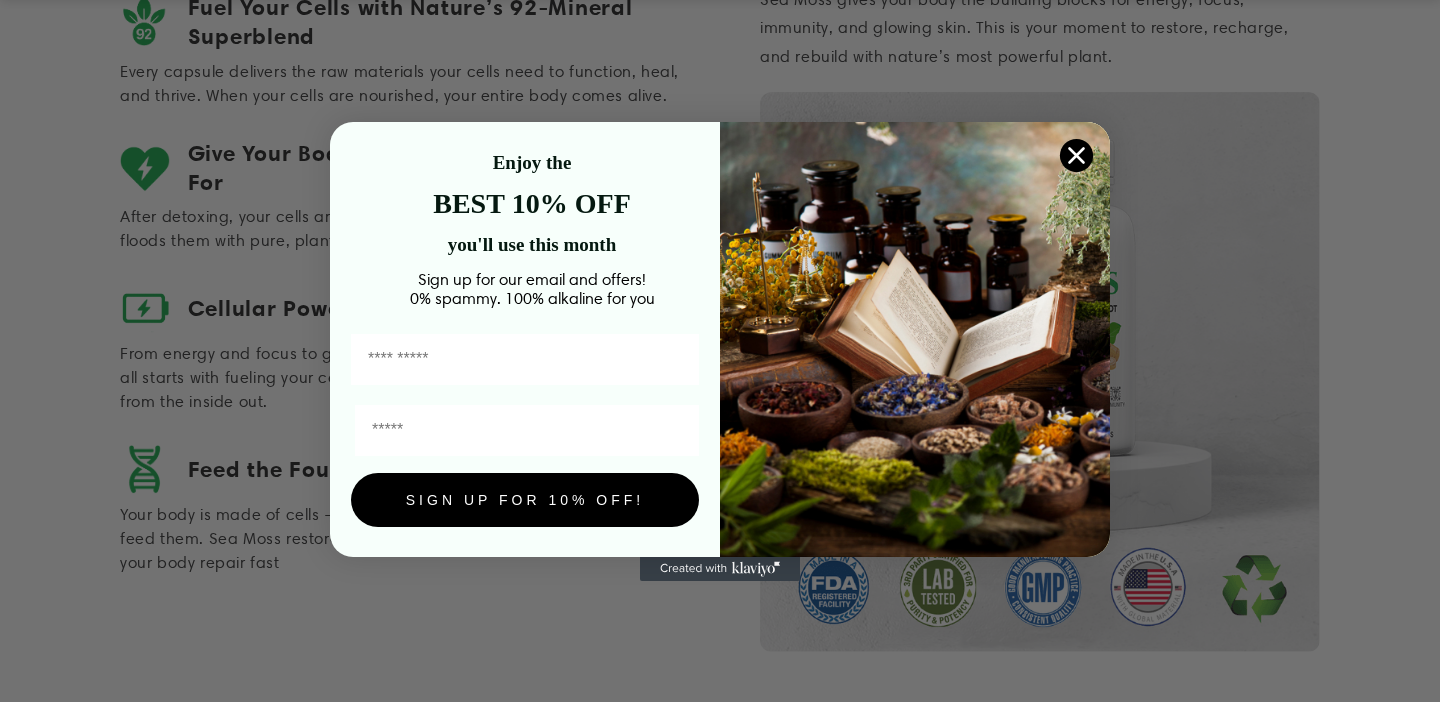 scroll, scrollTop: 2384, scrollLeft: 0, axis: vertical 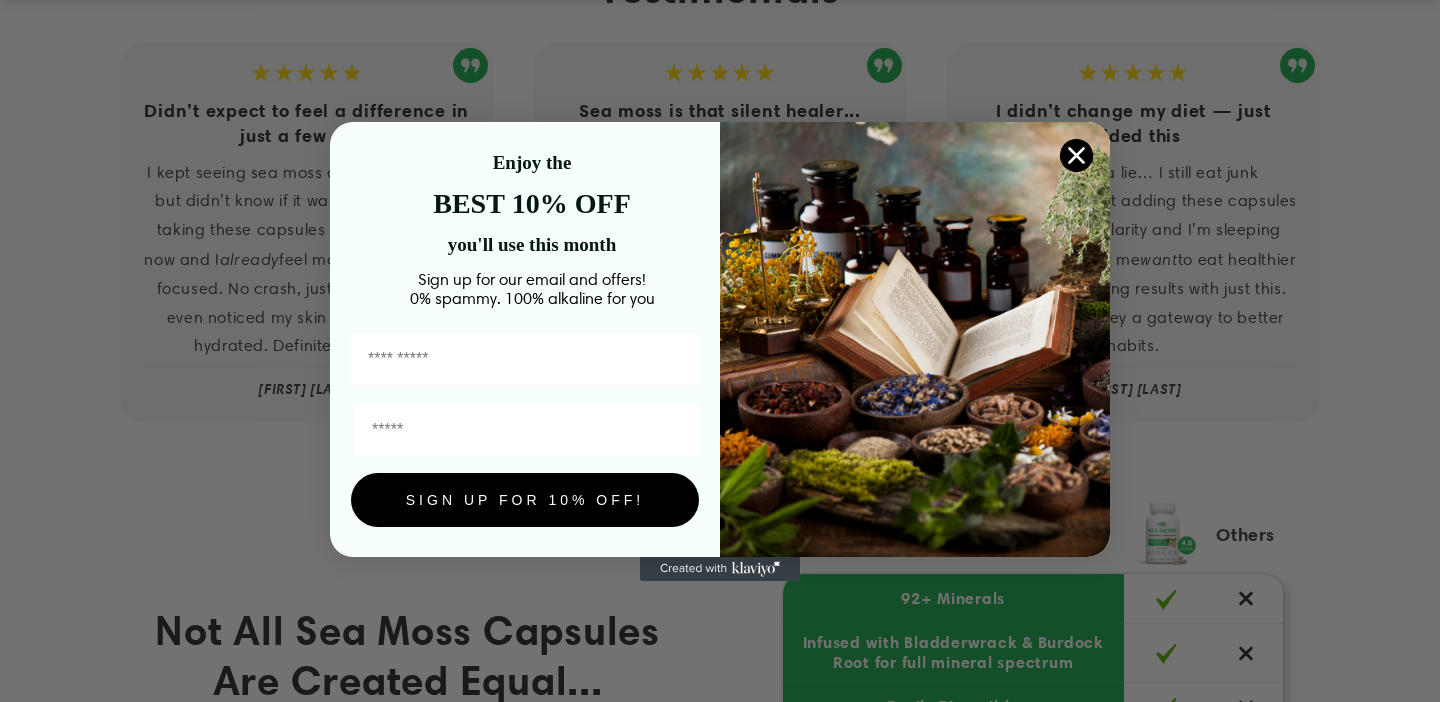 click 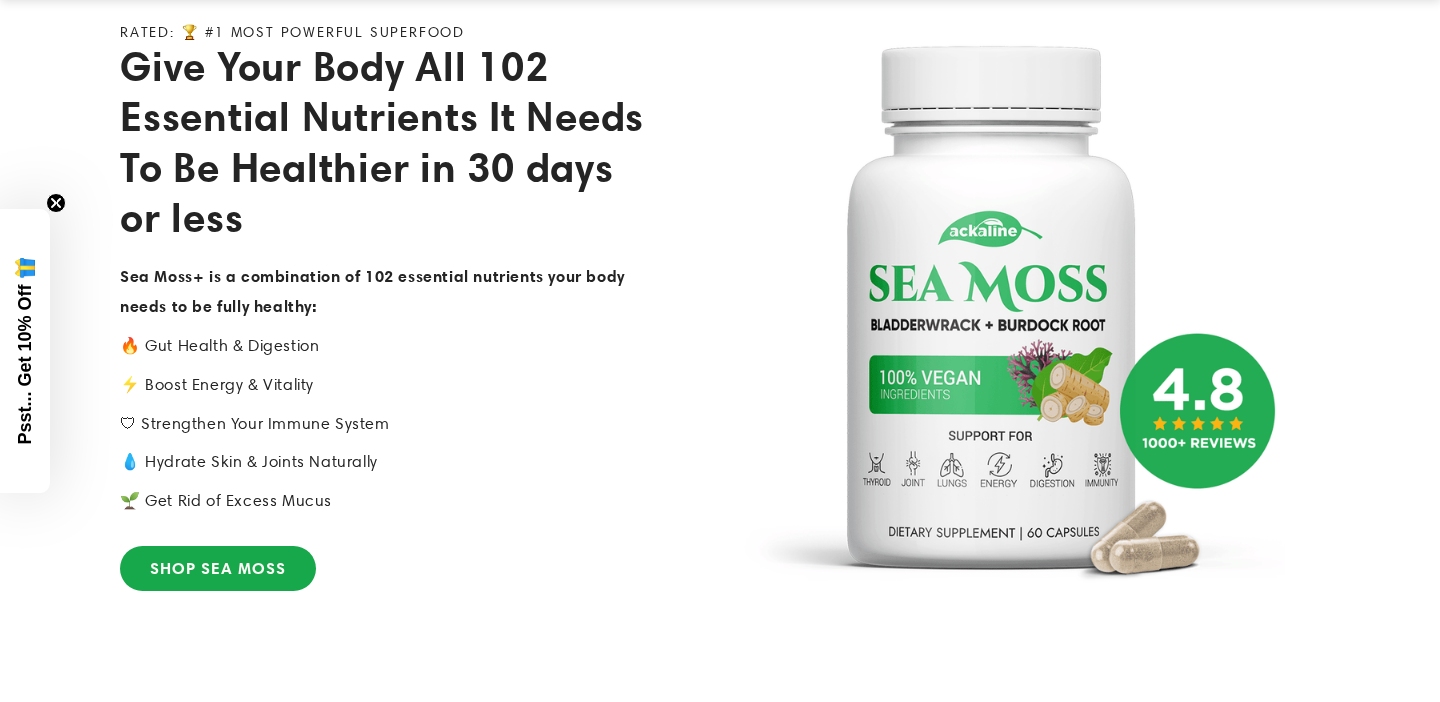 scroll, scrollTop: 517, scrollLeft: 0, axis: vertical 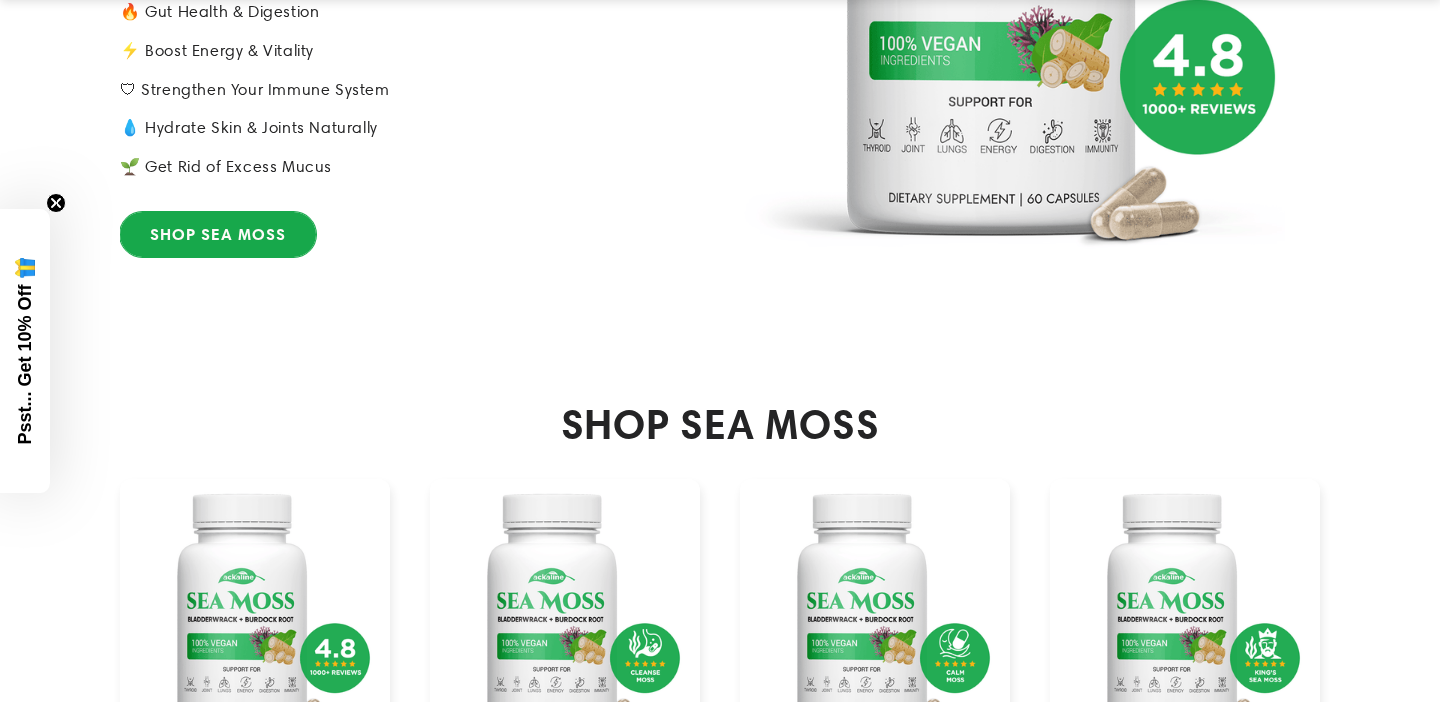 click on "SHOP SEA MOSS" at bounding box center [218, 234] 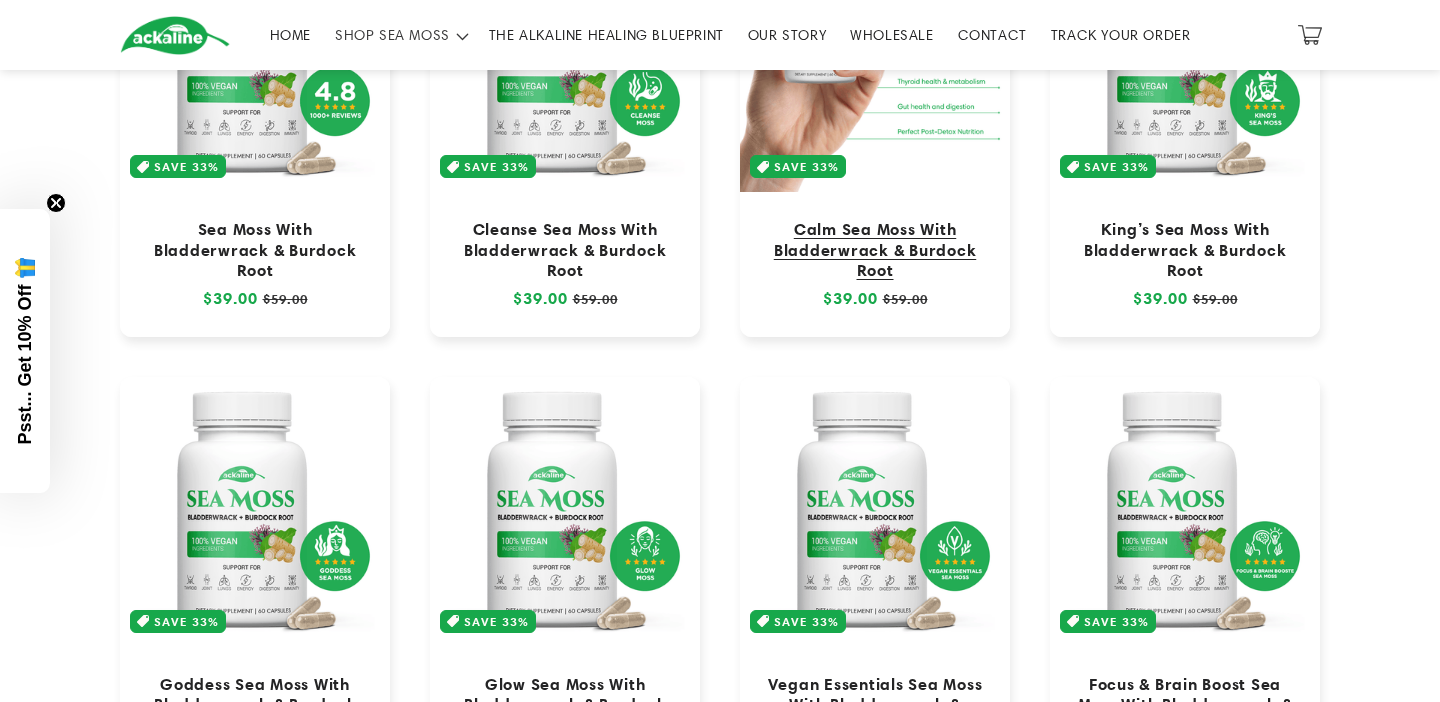 scroll, scrollTop: 0, scrollLeft: 0, axis: both 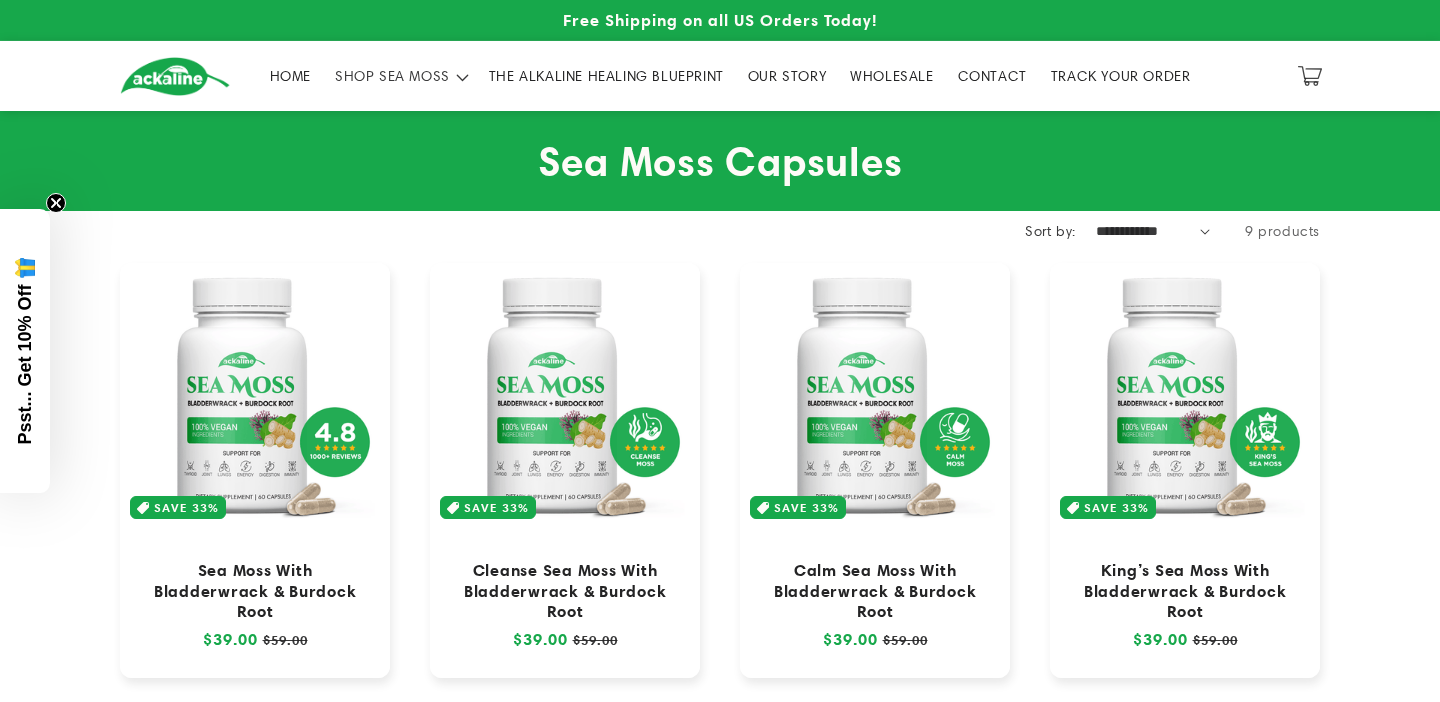 click on "THE ALKALINE HEALING BLUEPRINT" at bounding box center [606, 76] 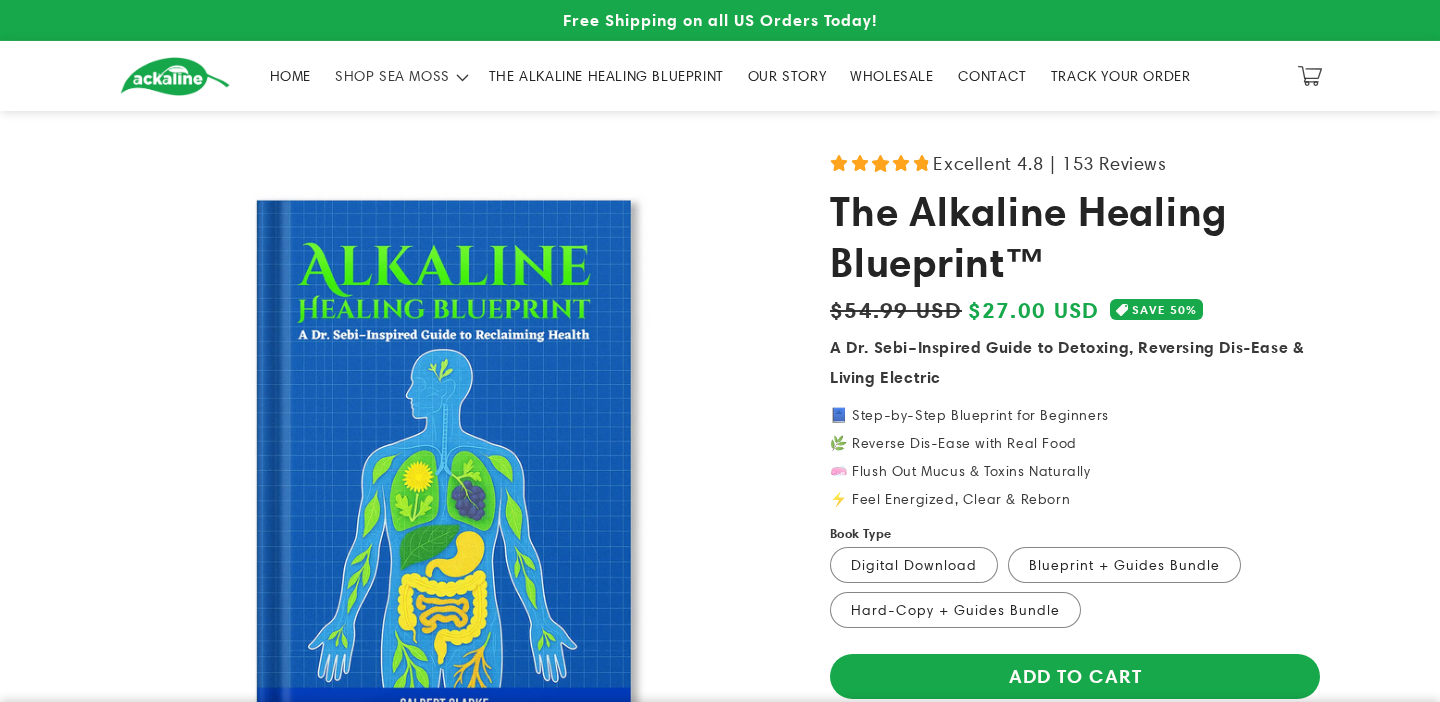 scroll, scrollTop: 222, scrollLeft: 0, axis: vertical 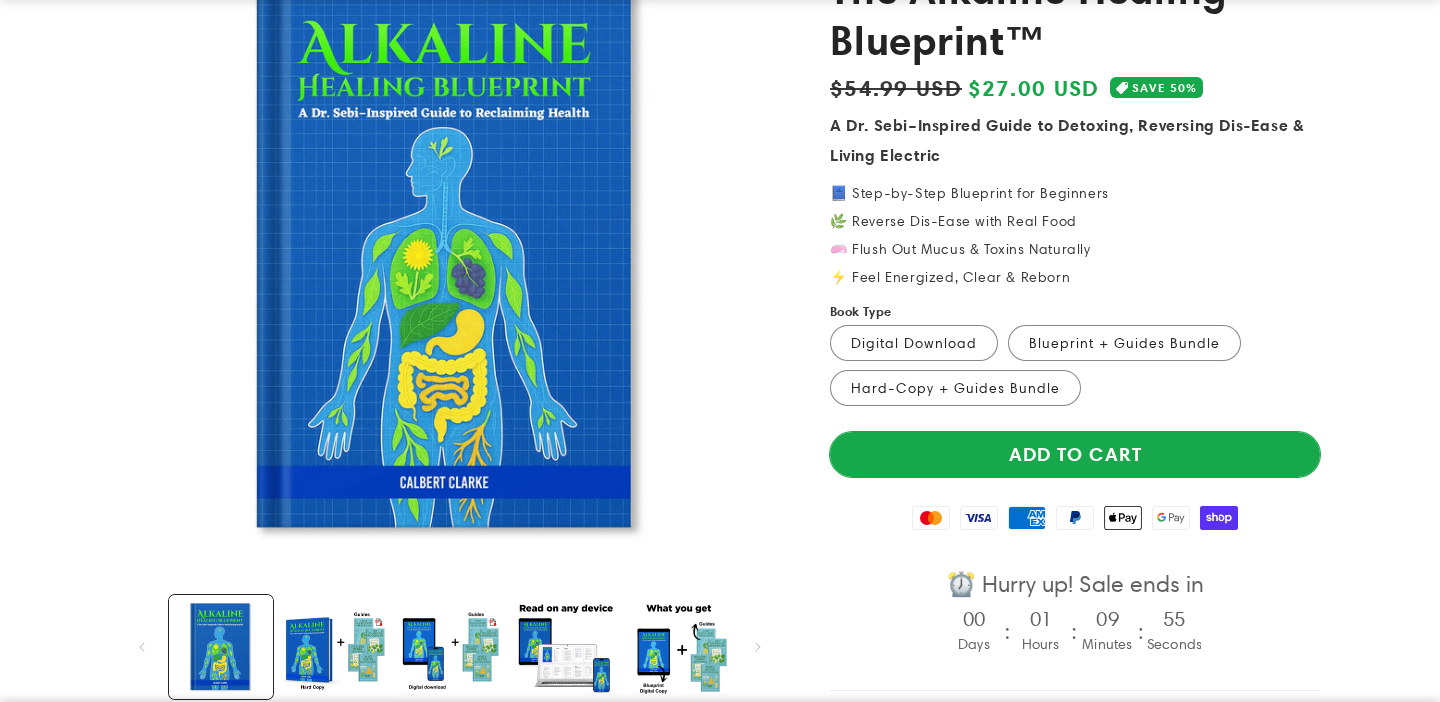 click on "Add to cart" at bounding box center (1075, 454) 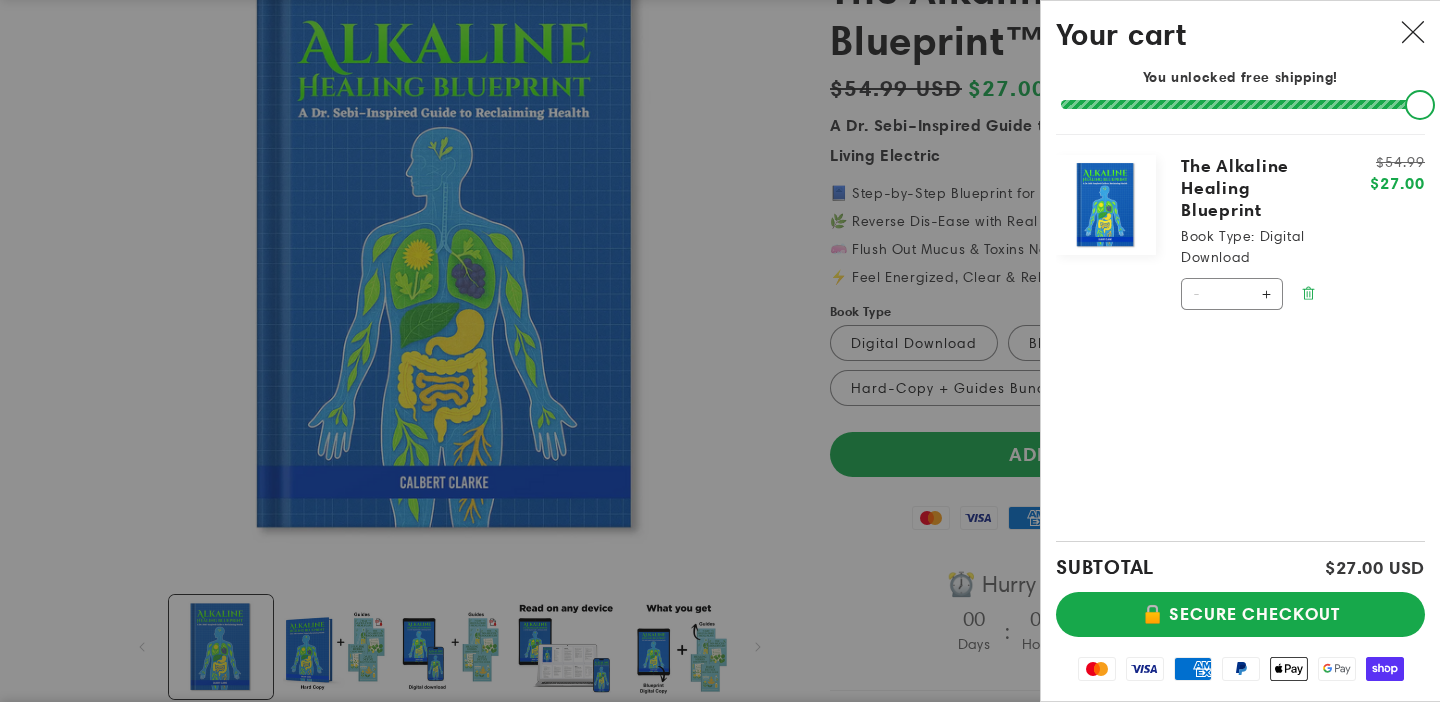 click 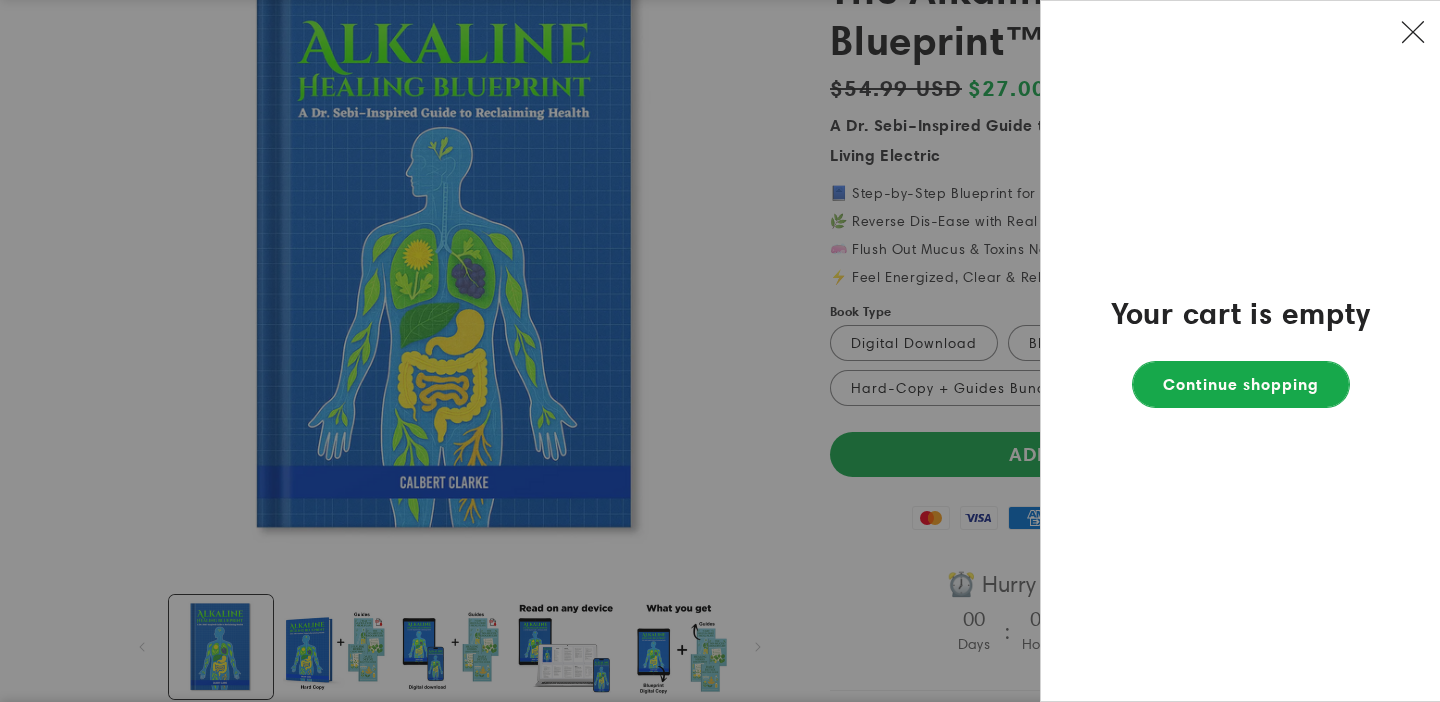 click on "Continue shopping" at bounding box center [1241, 384] 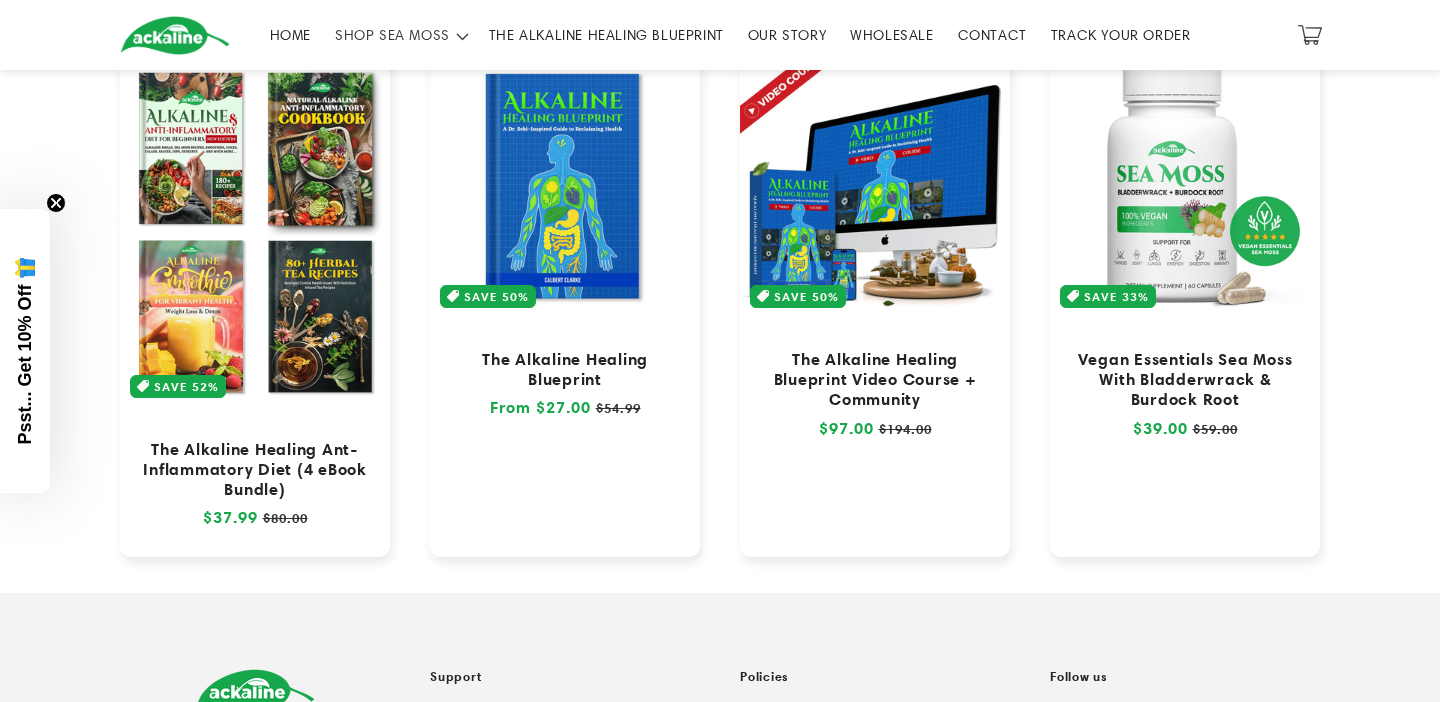 scroll, scrollTop: 1101, scrollLeft: 0, axis: vertical 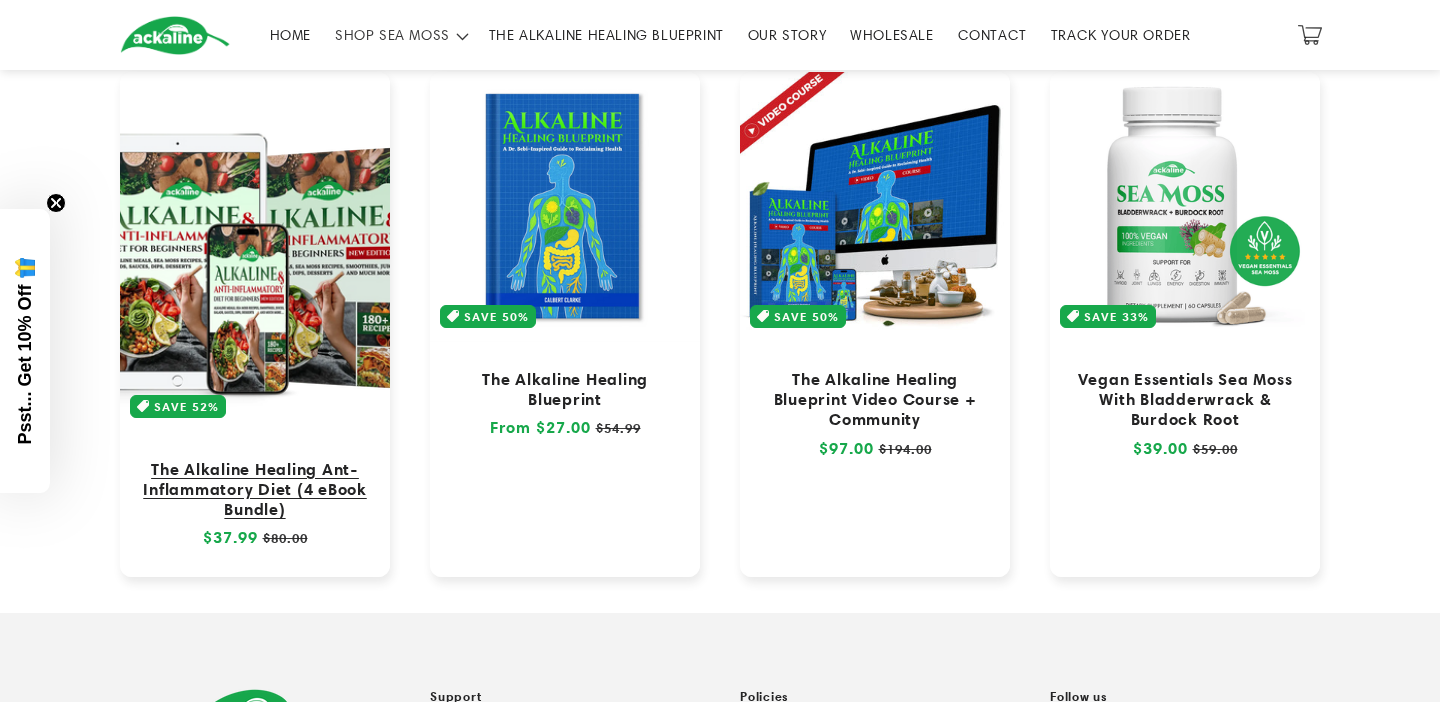 click on "The Alkaline Healing Ant-Inflammatory Diet (4 eBook Bundle)" at bounding box center [255, 489] 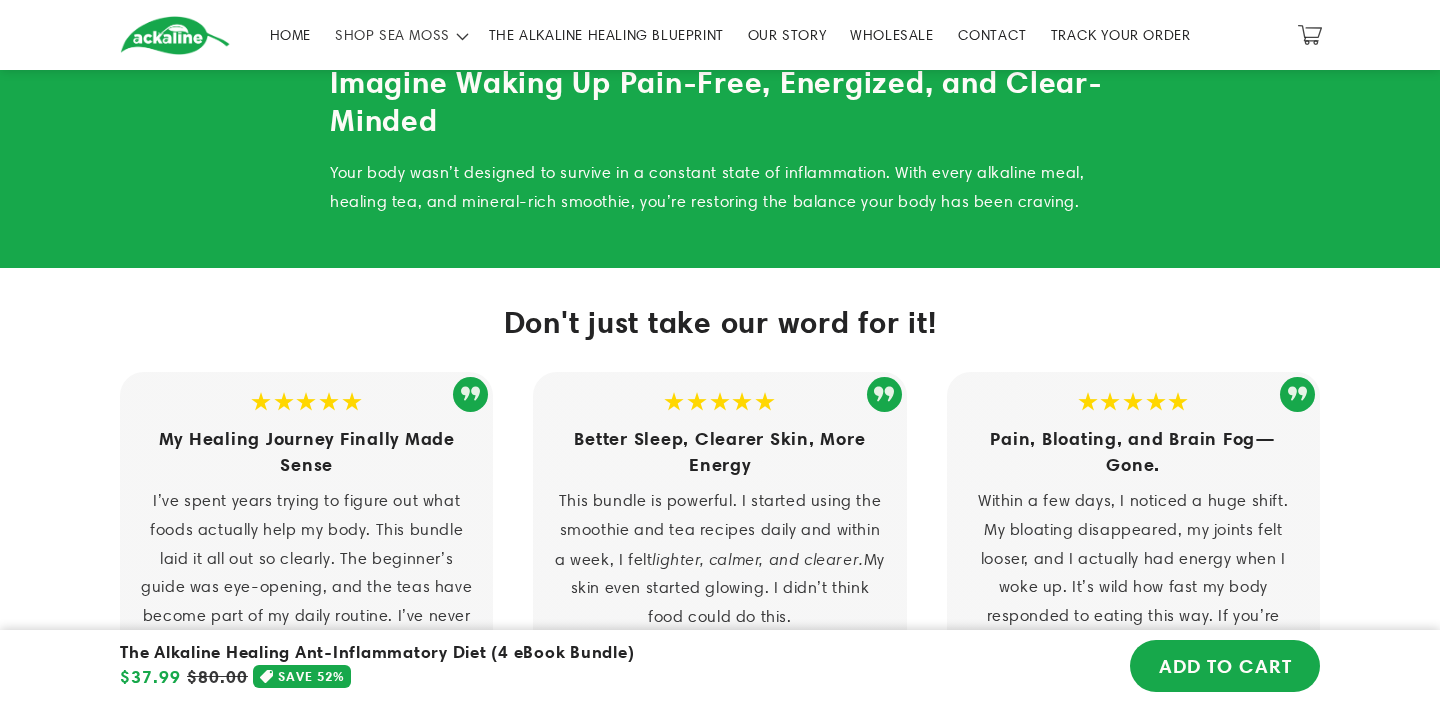 scroll, scrollTop: 2231, scrollLeft: 0, axis: vertical 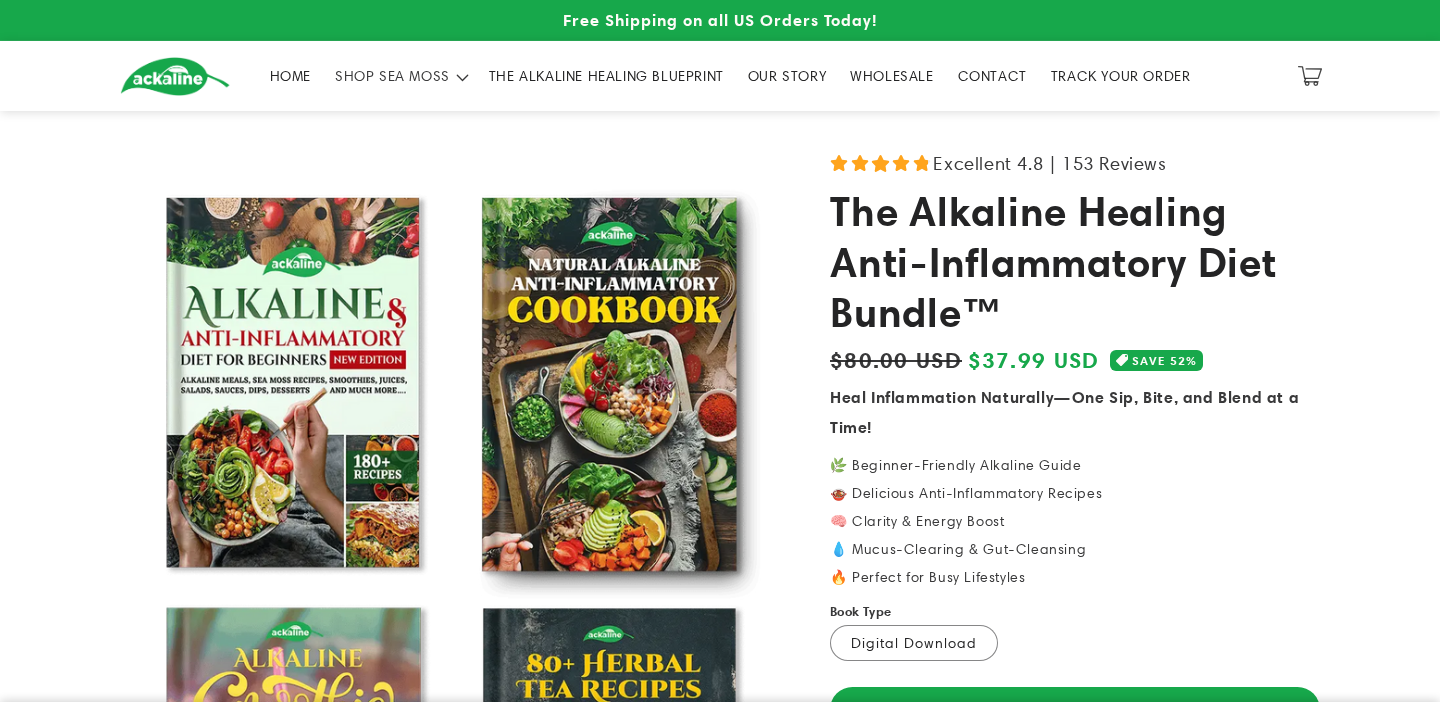 click on "HOME" at bounding box center [290, 76] 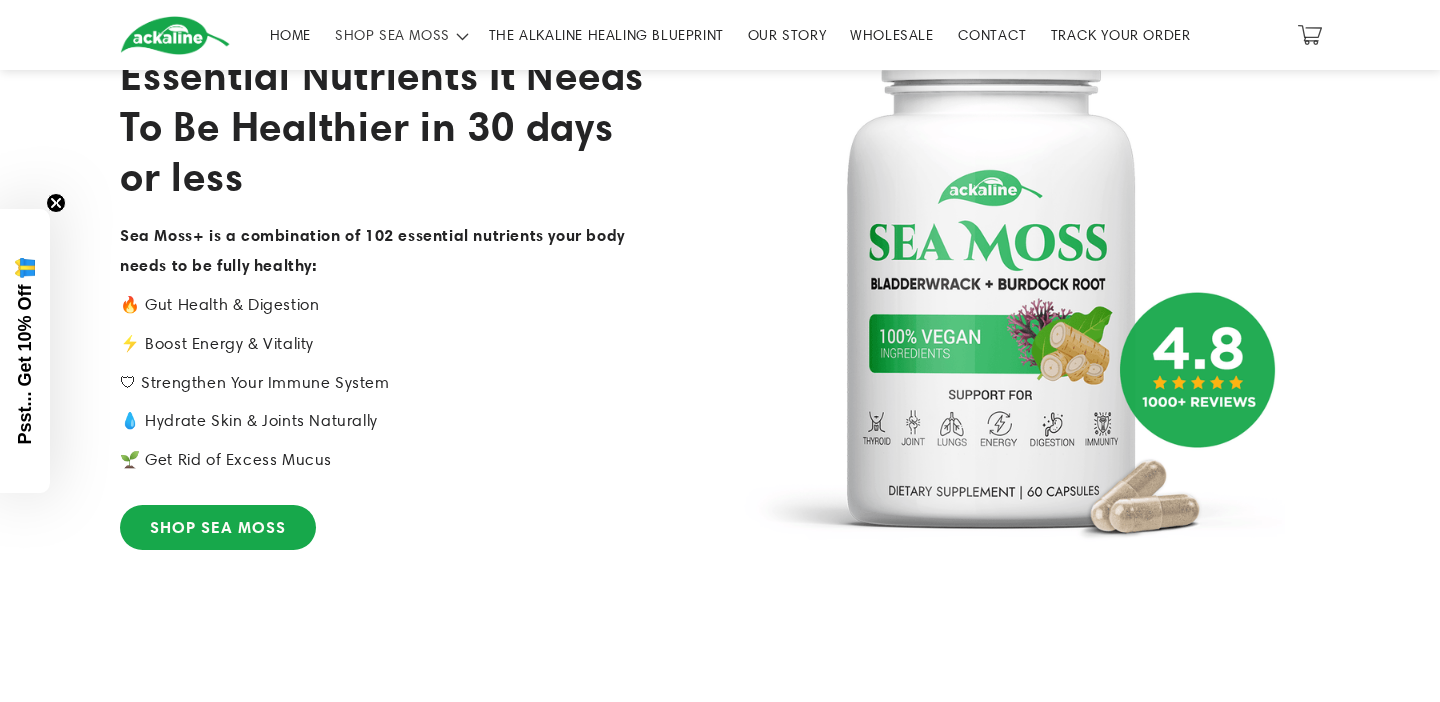 scroll, scrollTop: 0, scrollLeft: 0, axis: both 